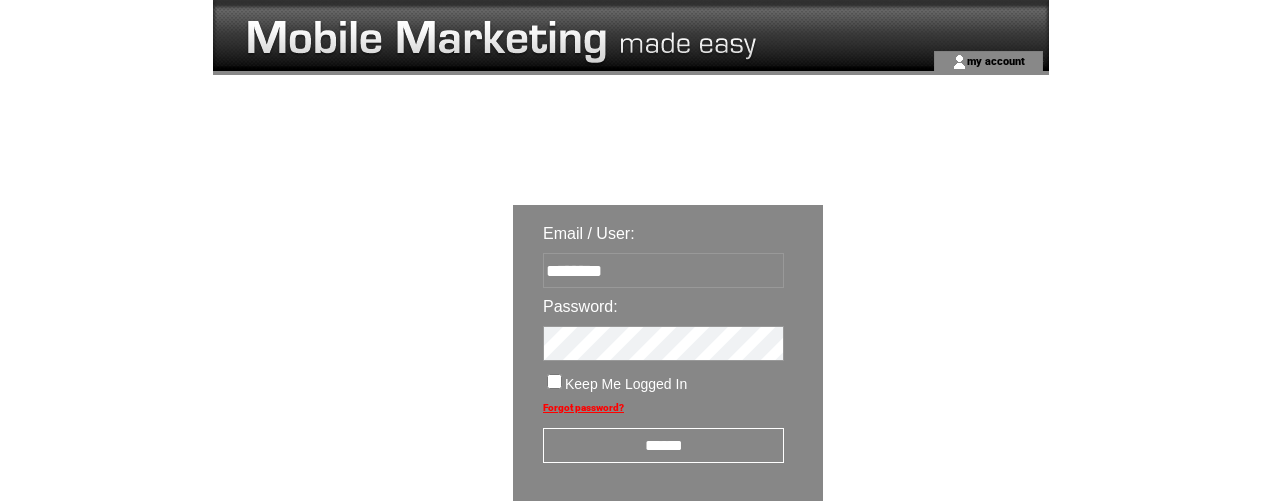 click on "******" at bounding box center (663, 445) 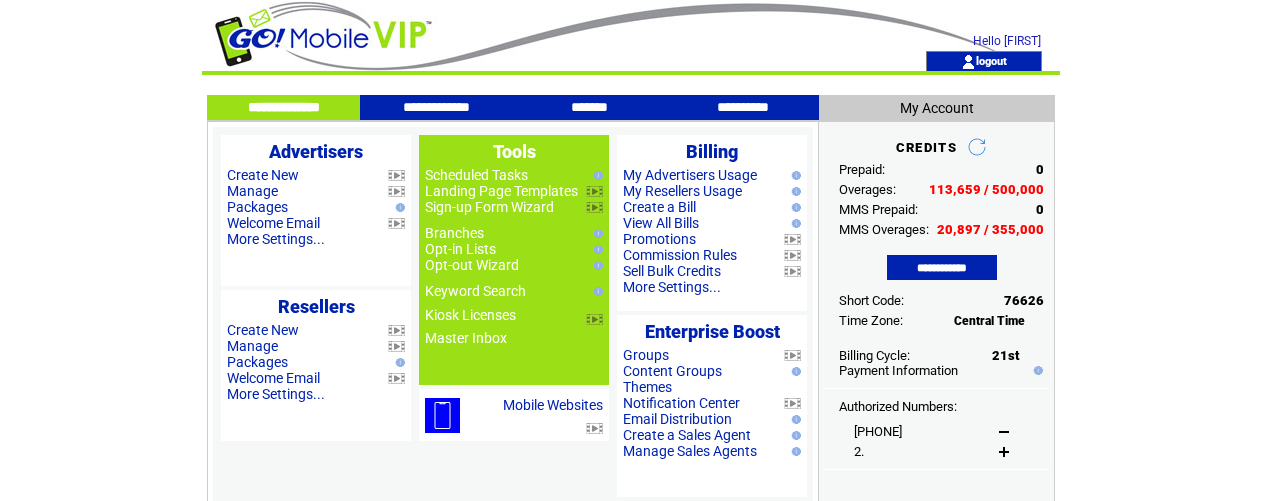 scroll, scrollTop: 0, scrollLeft: 0, axis: both 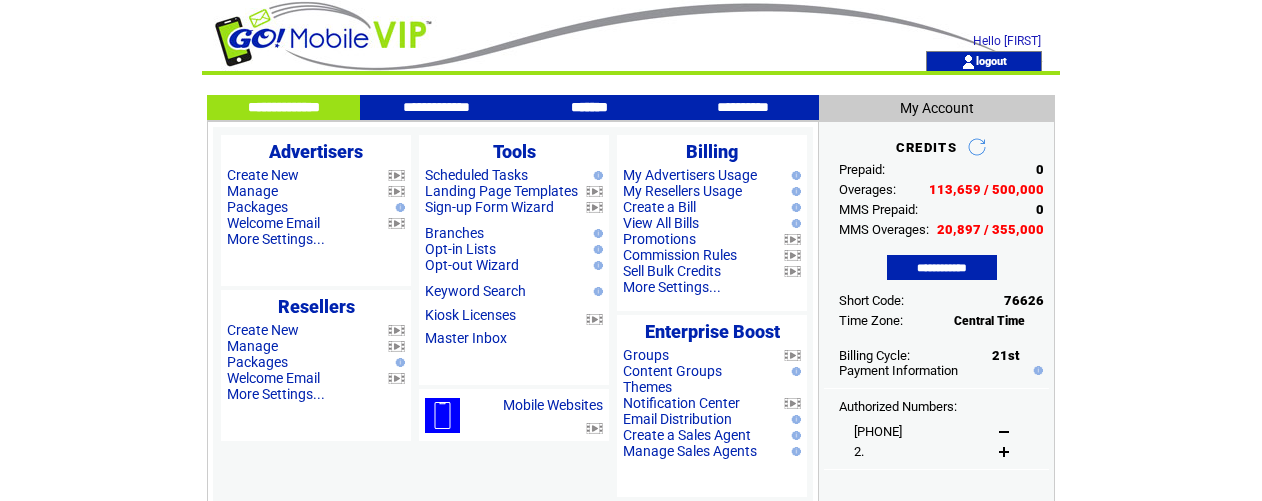 click on "*******" at bounding box center [590, 107] 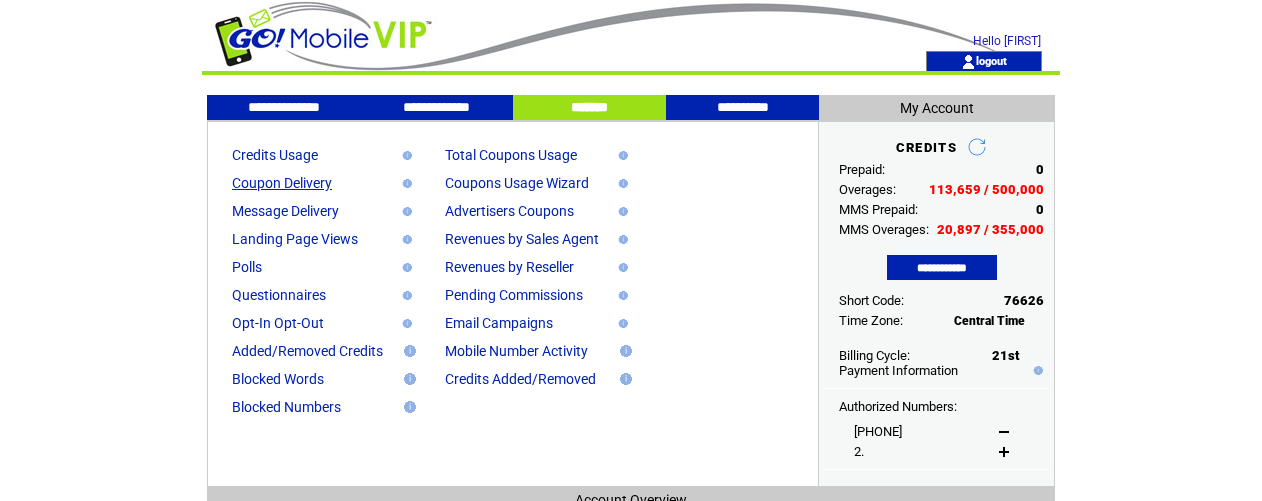 click on "Coupon Delivery" at bounding box center [282, 183] 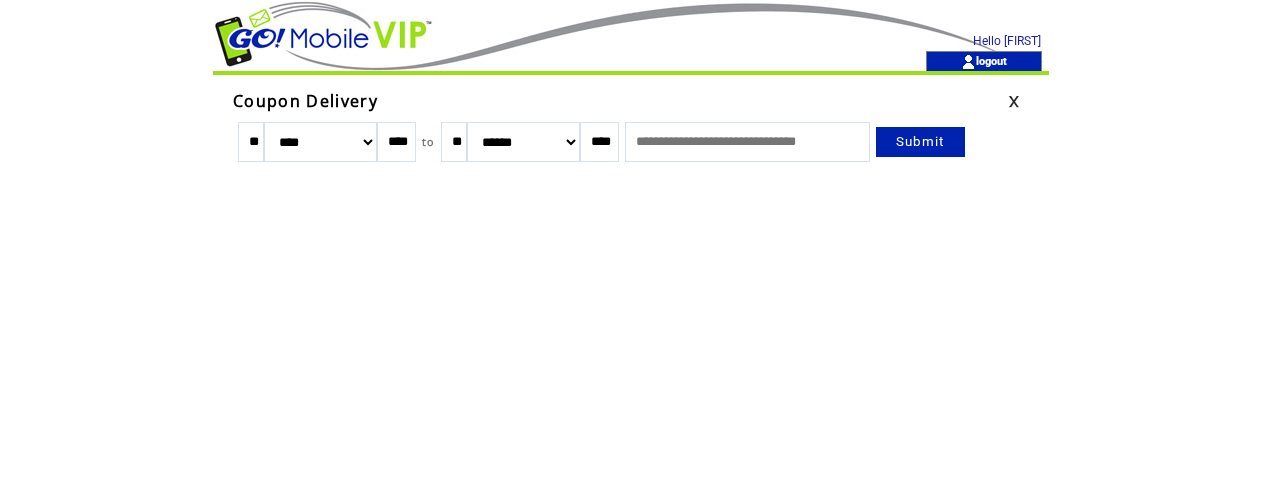 scroll, scrollTop: 0, scrollLeft: 0, axis: both 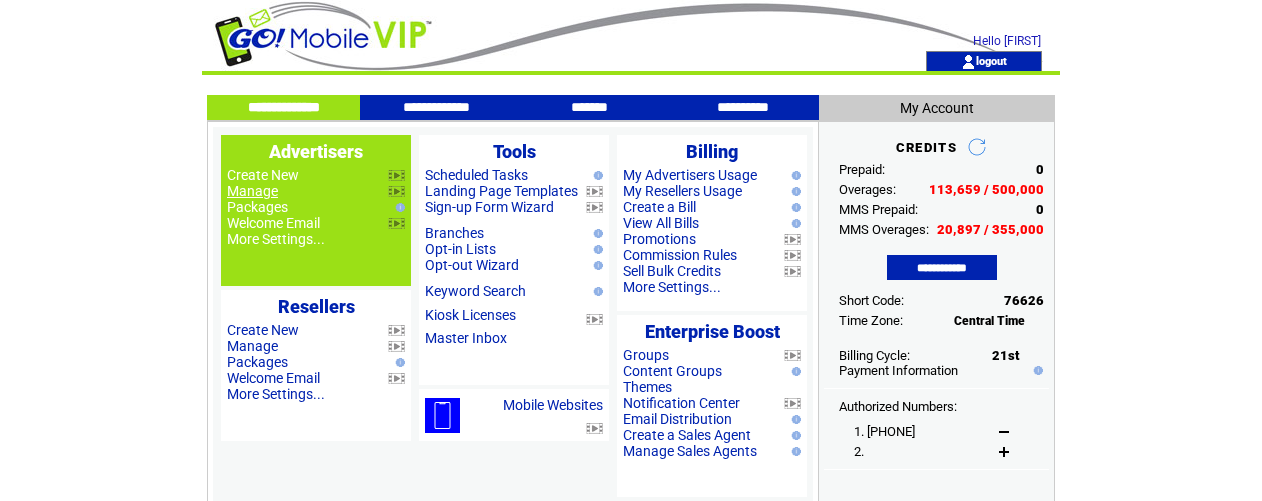 click on "Manage" at bounding box center (252, 191) 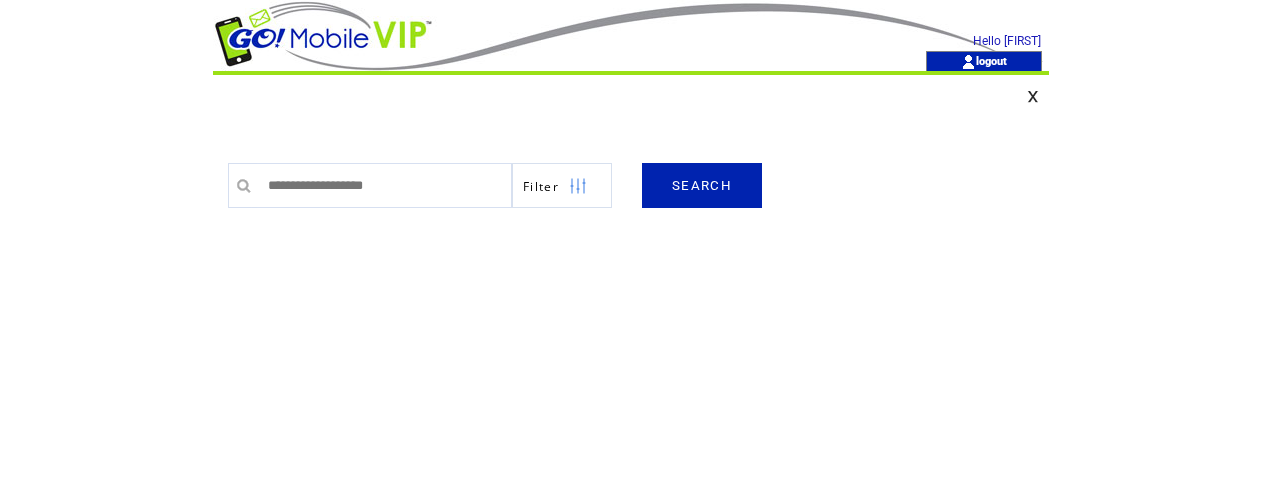 scroll, scrollTop: 0, scrollLeft: 0, axis: both 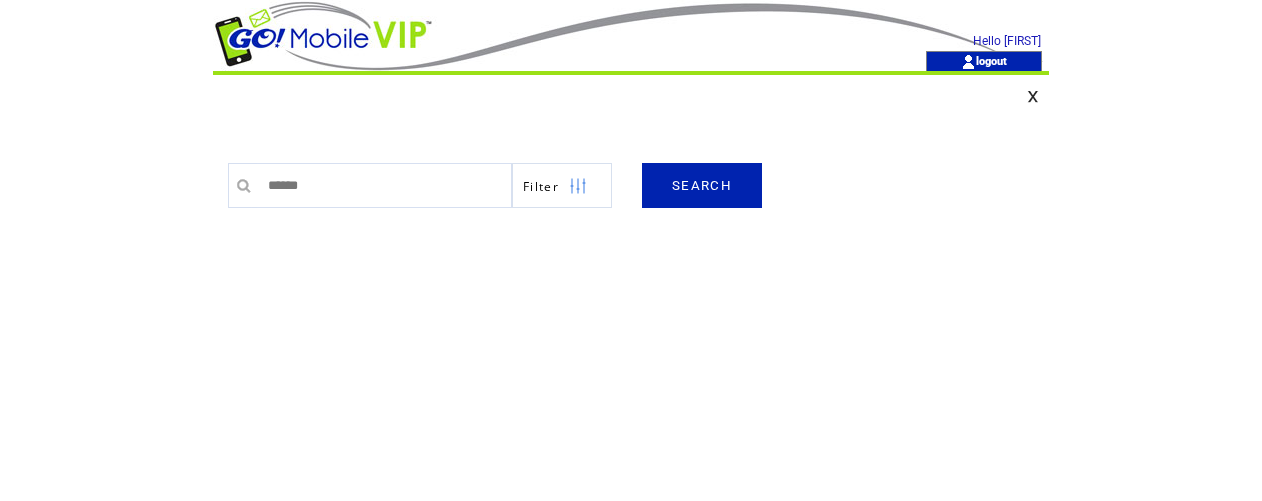 type on "******" 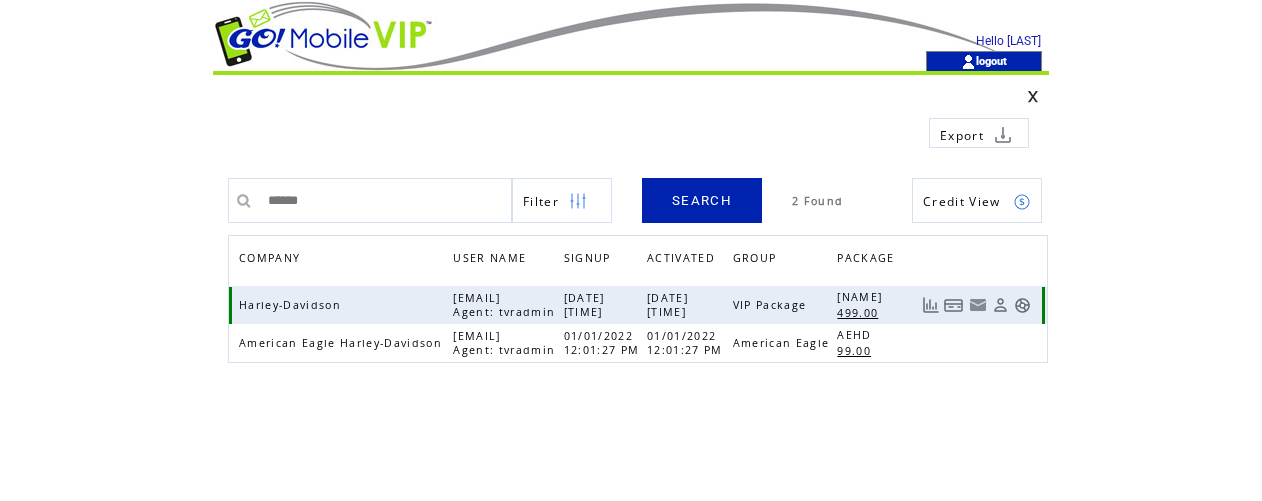 scroll, scrollTop: 0, scrollLeft: 0, axis: both 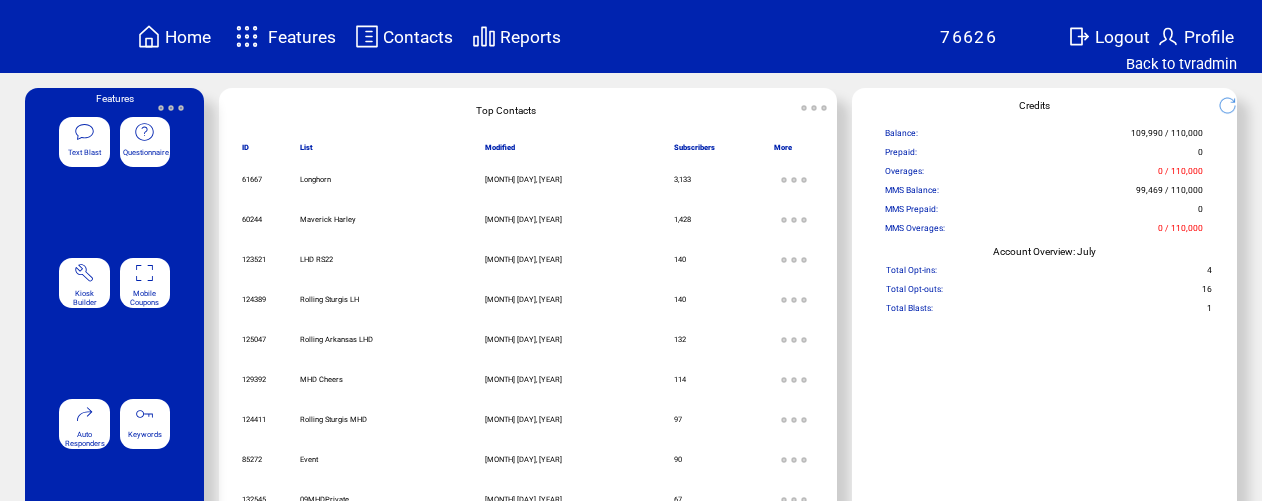 click on "Reports" at bounding box center [530, 37] 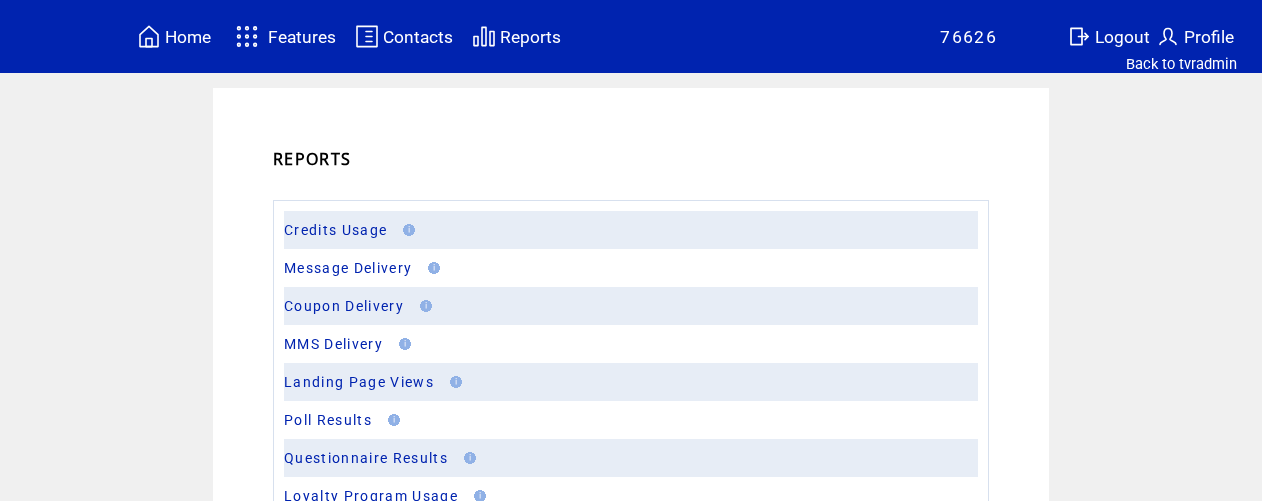 scroll, scrollTop: 0, scrollLeft: 0, axis: both 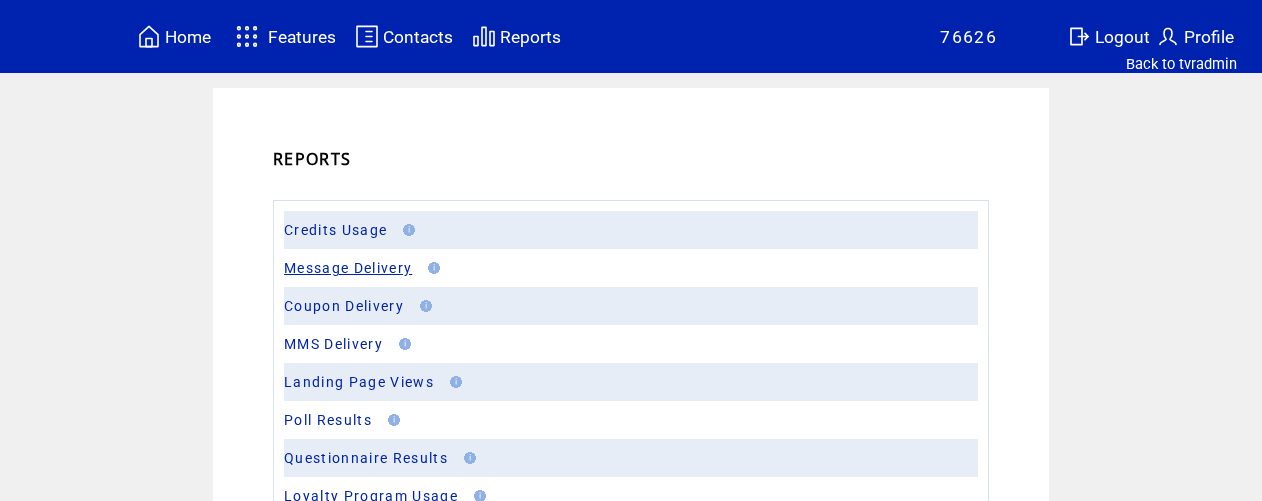 click on "Message Delivery" at bounding box center (348, 268) 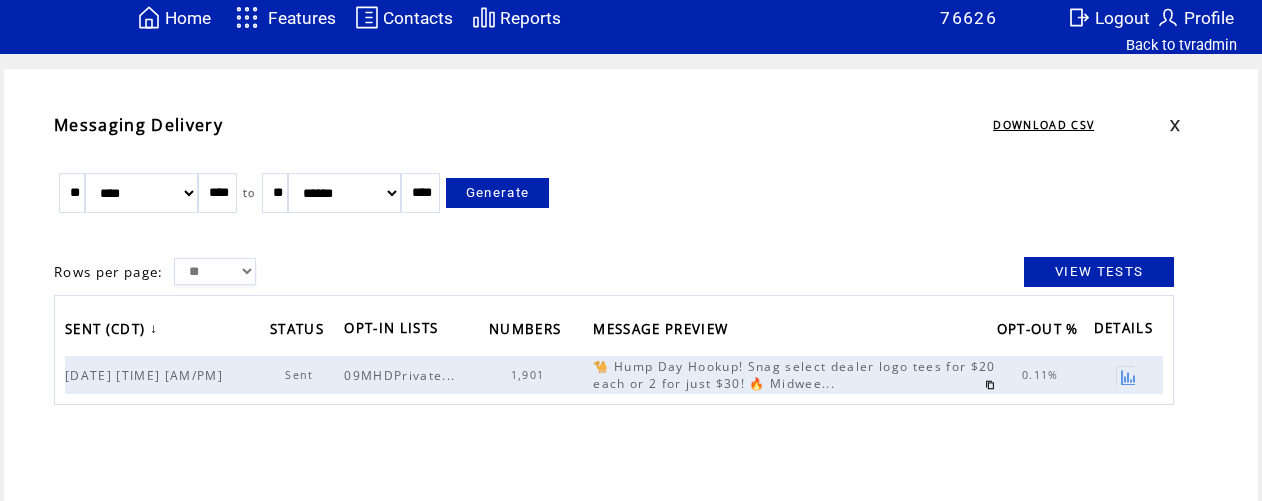 scroll, scrollTop: 0, scrollLeft: 0, axis: both 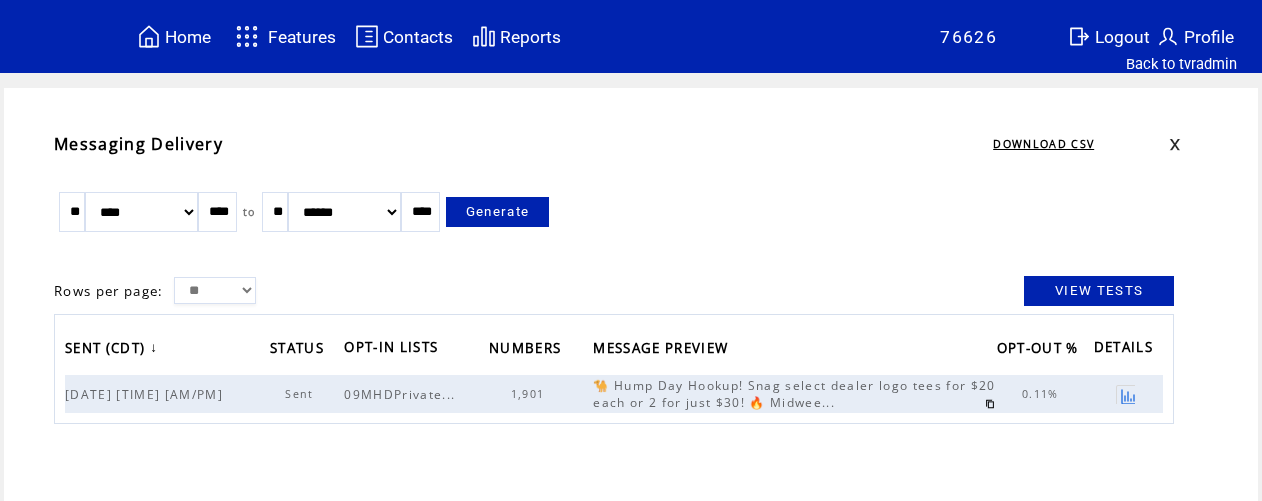 click on "Home" at bounding box center [188, 37] 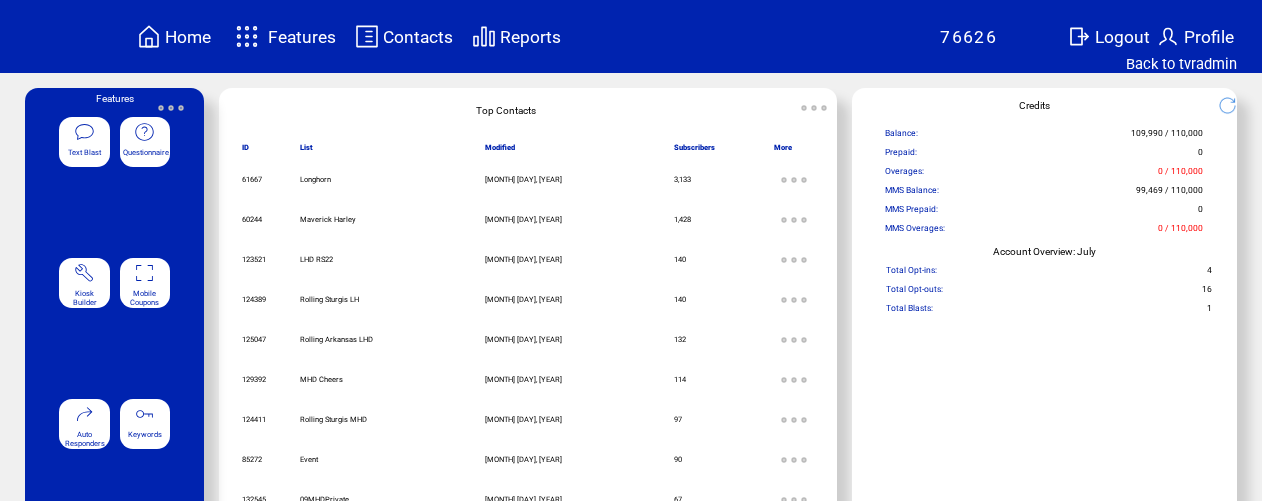 scroll, scrollTop: 0, scrollLeft: 0, axis: both 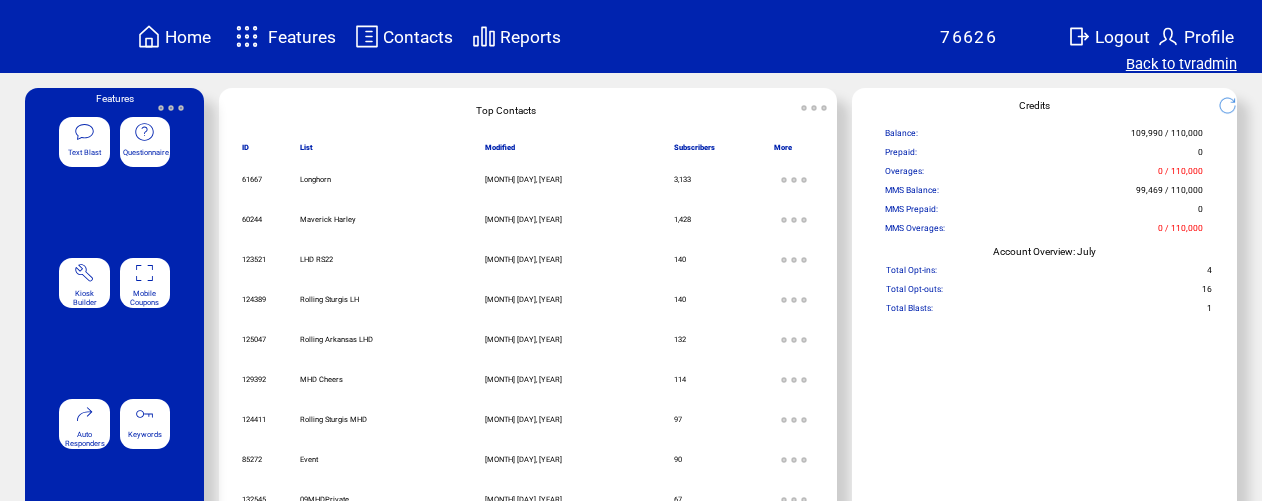 click on "Back to tvradmin" at bounding box center [1181, 64] 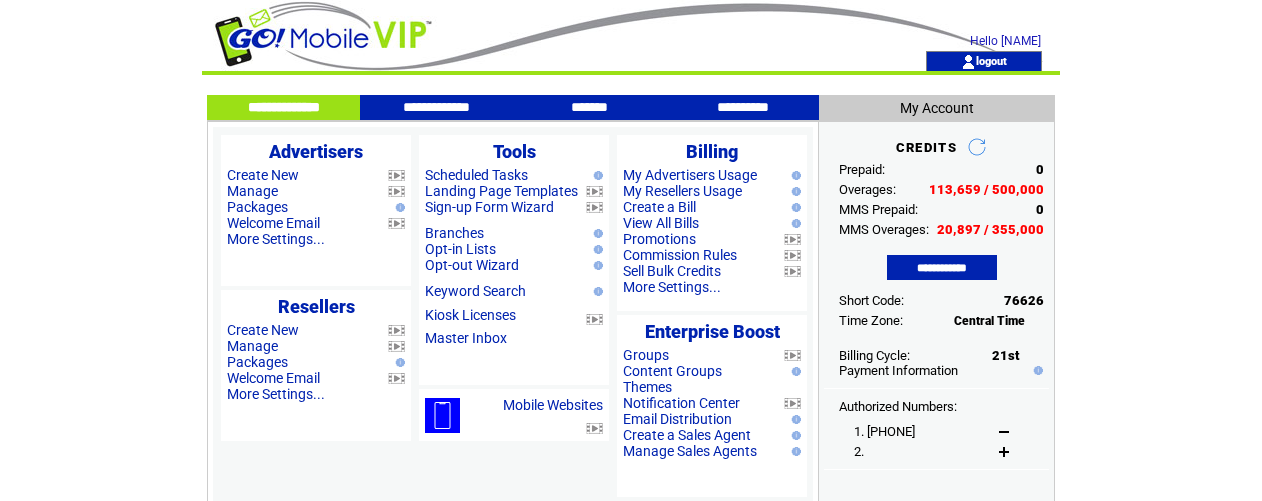 scroll, scrollTop: 0, scrollLeft: 0, axis: both 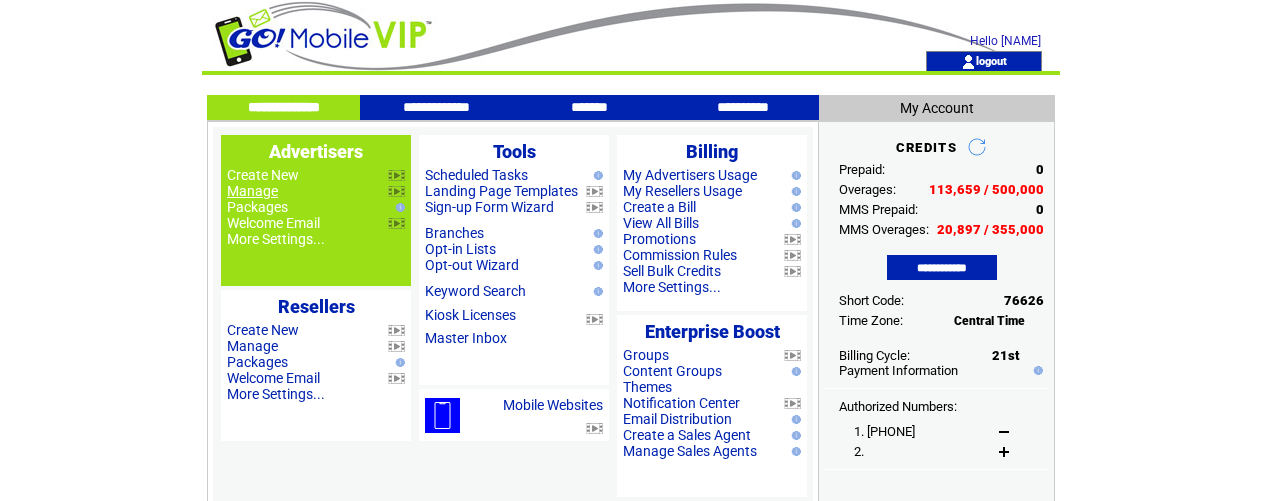 click on "Manage" at bounding box center [252, 191] 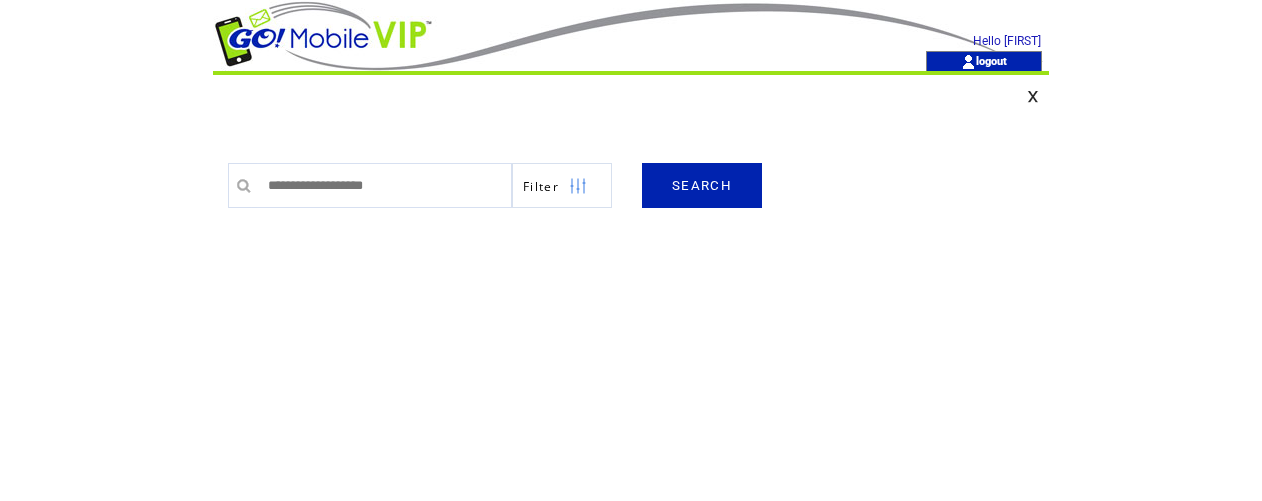 scroll, scrollTop: 0, scrollLeft: 0, axis: both 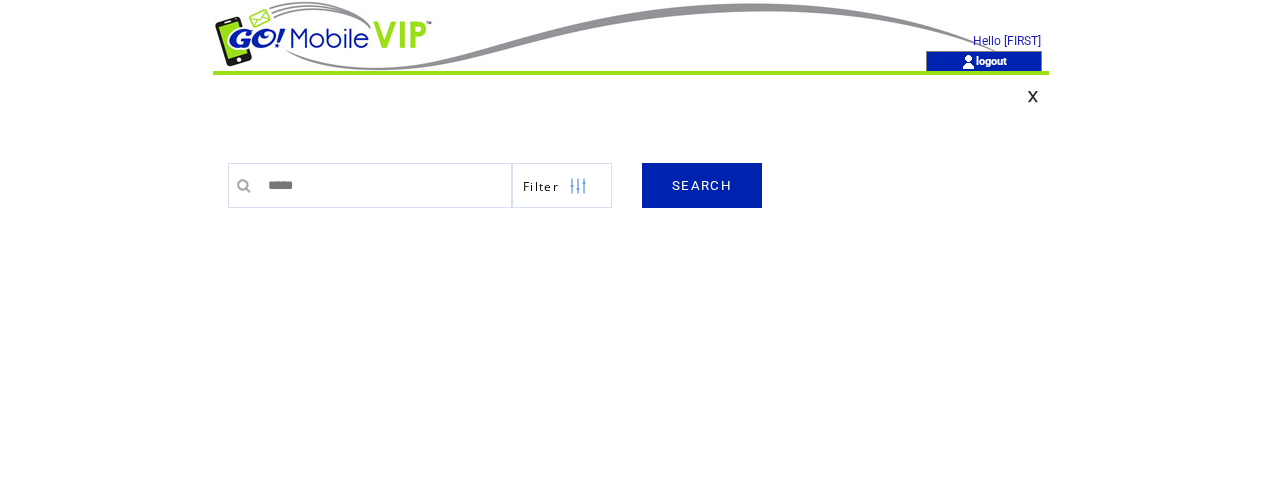 type on "*****" 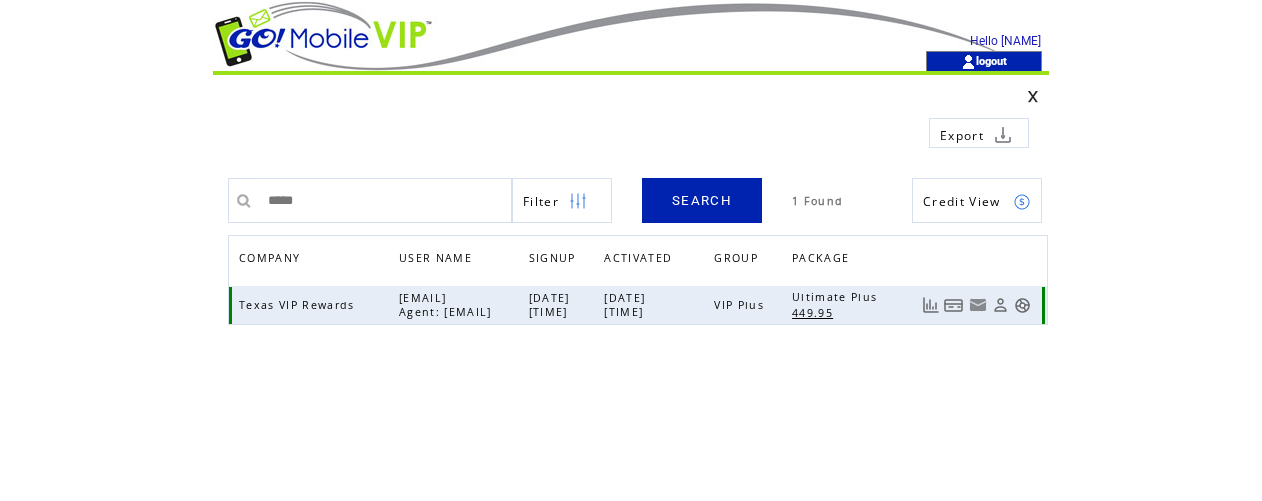 scroll, scrollTop: 0, scrollLeft: 0, axis: both 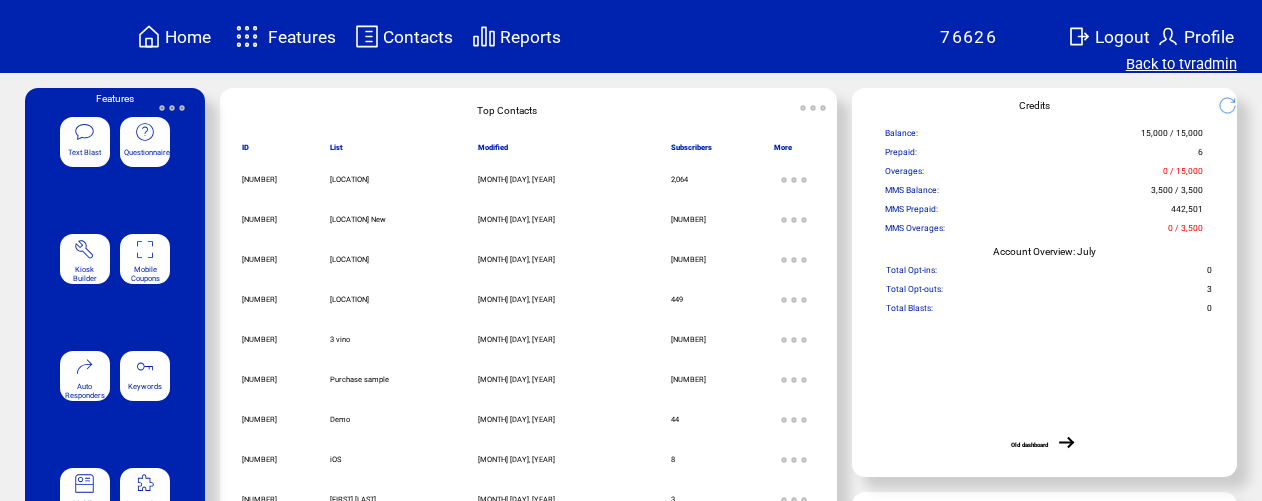 click on "Back to tvradmin" at bounding box center [1181, 64] 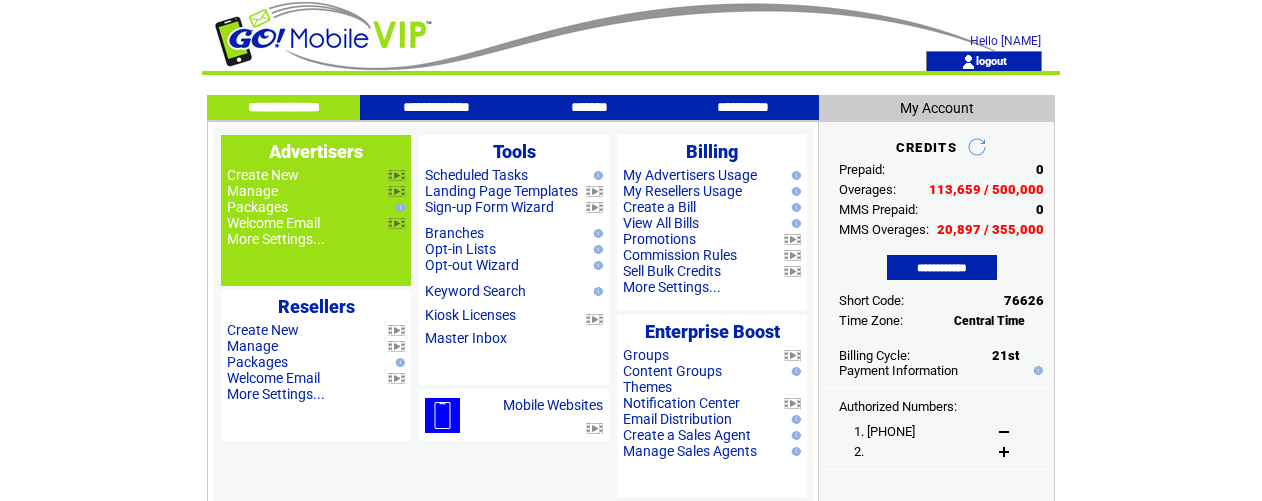 scroll, scrollTop: 0, scrollLeft: 0, axis: both 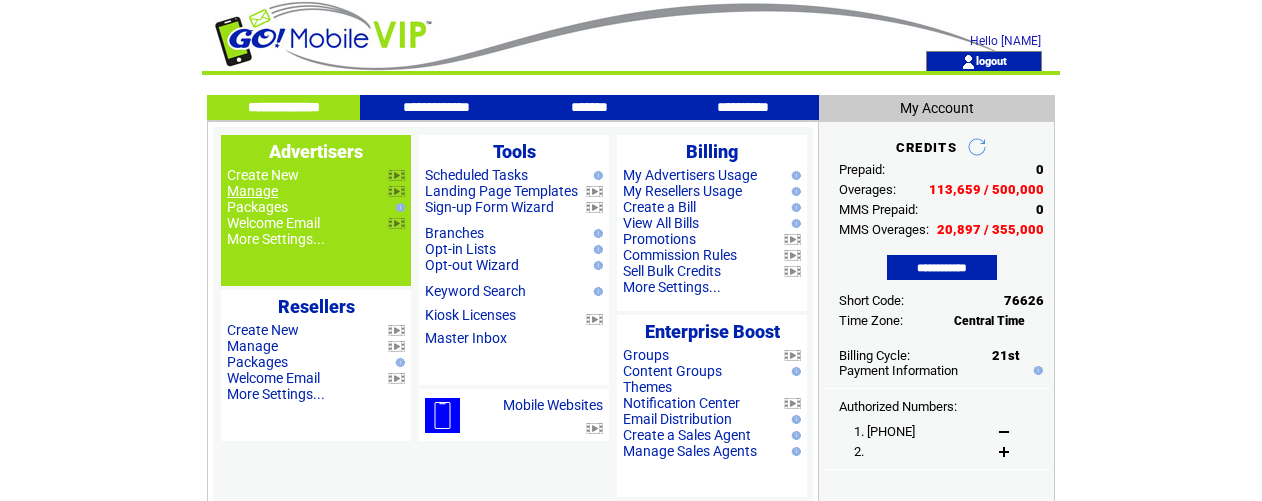 click on "Manage" at bounding box center [252, 191] 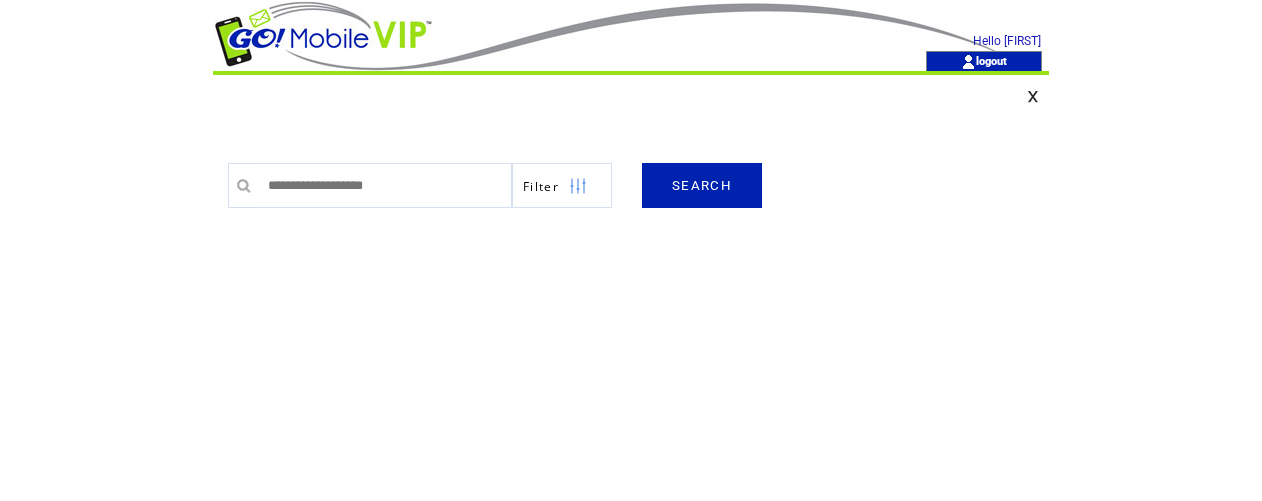 scroll, scrollTop: 0, scrollLeft: 0, axis: both 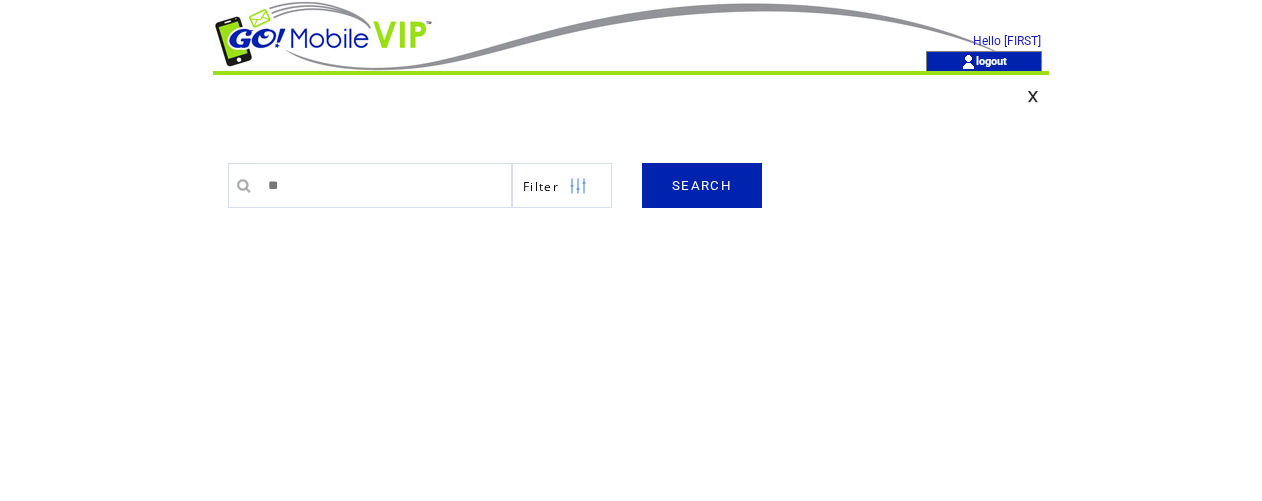type on "**" 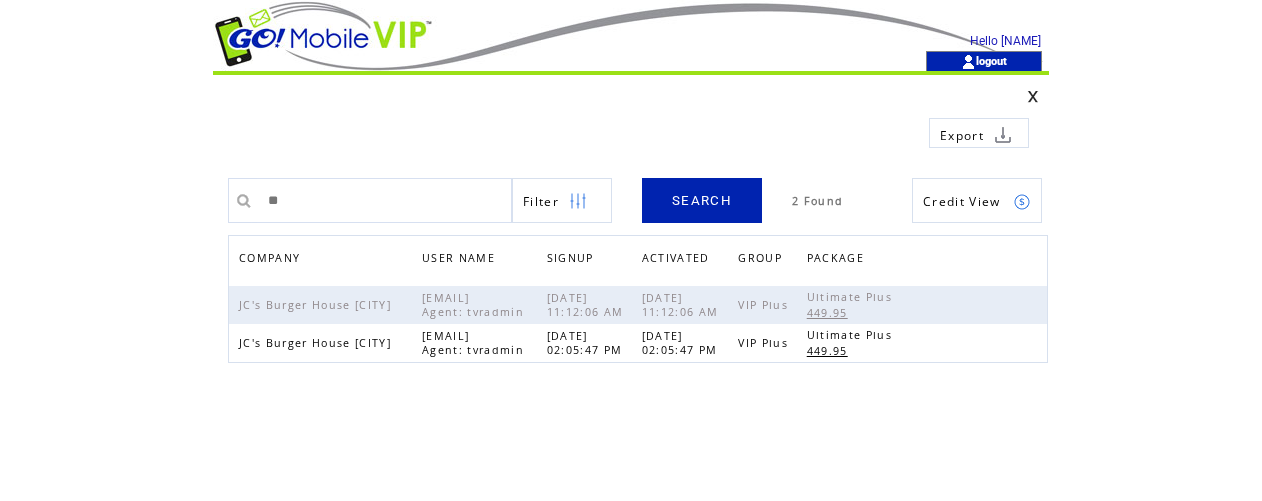 scroll, scrollTop: 0, scrollLeft: 0, axis: both 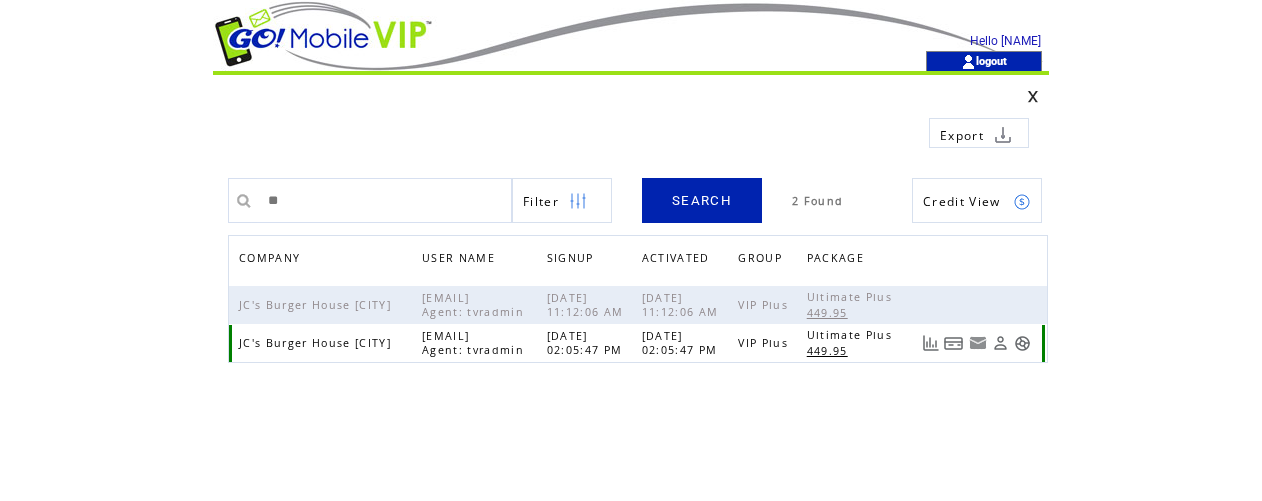 click at bounding box center (1022, 343) 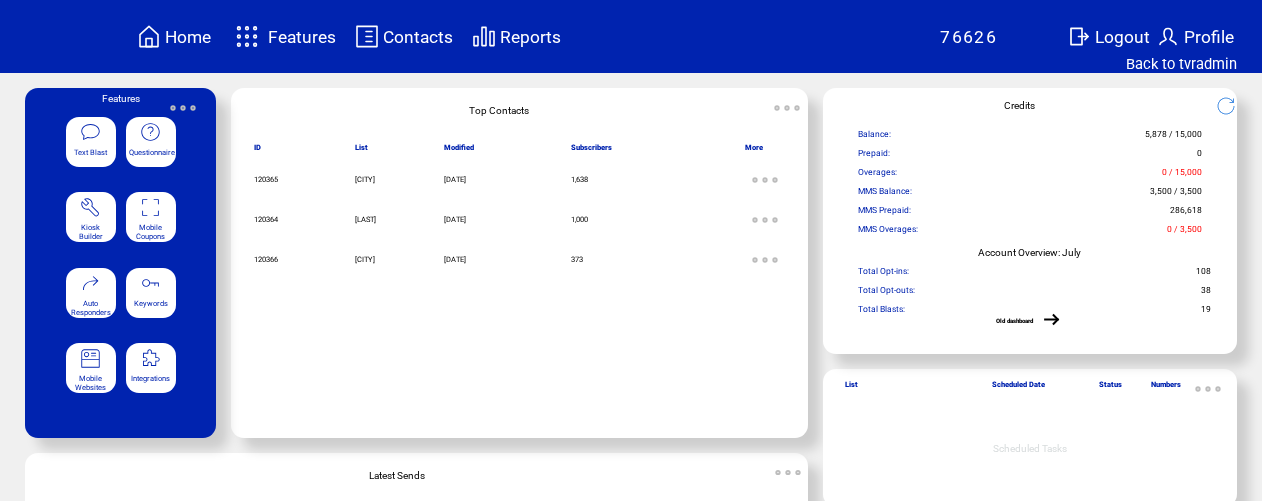 scroll, scrollTop: 0, scrollLeft: 0, axis: both 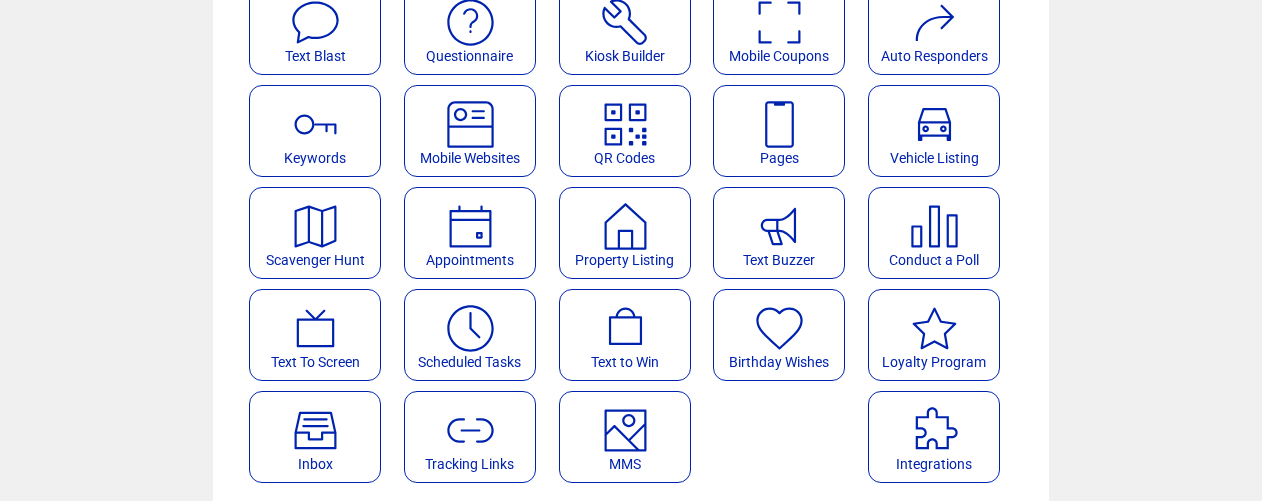 click at bounding box center [934, 219] 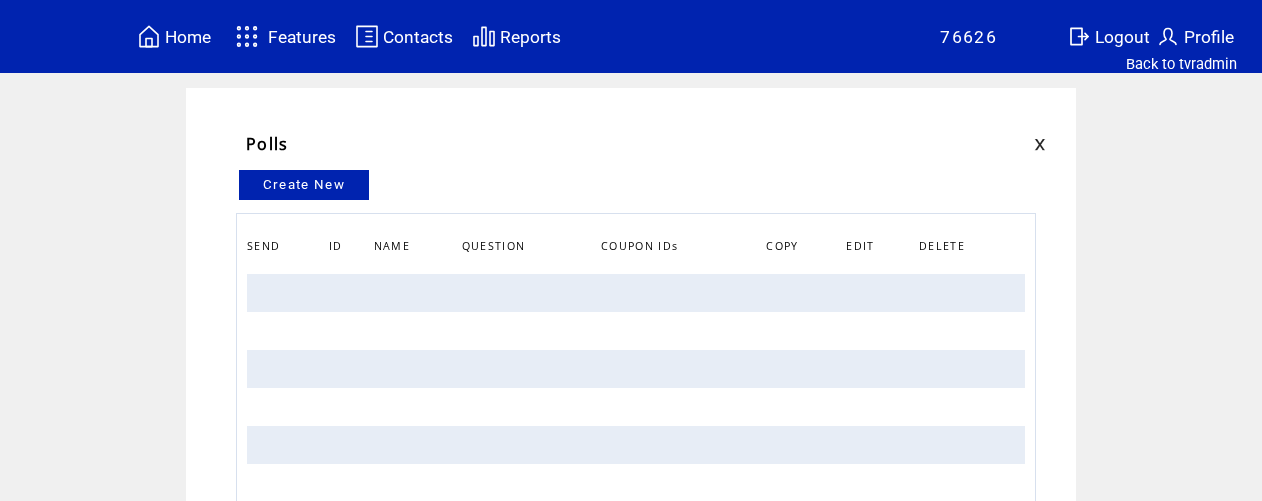 scroll, scrollTop: 0, scrollLeft: 0, axis: both 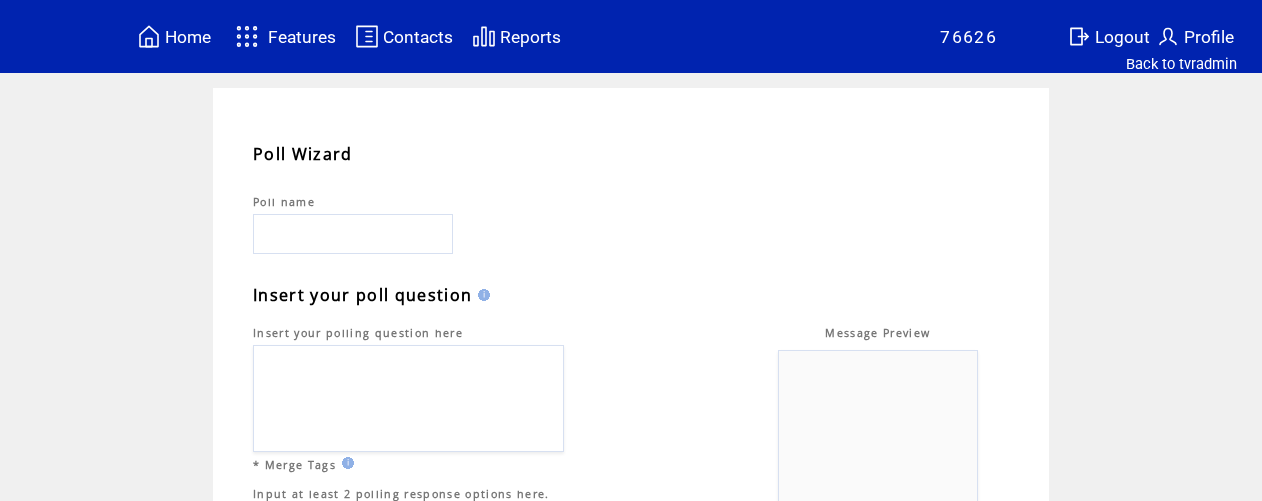 click on "Home" at bounding box center (188, 37) 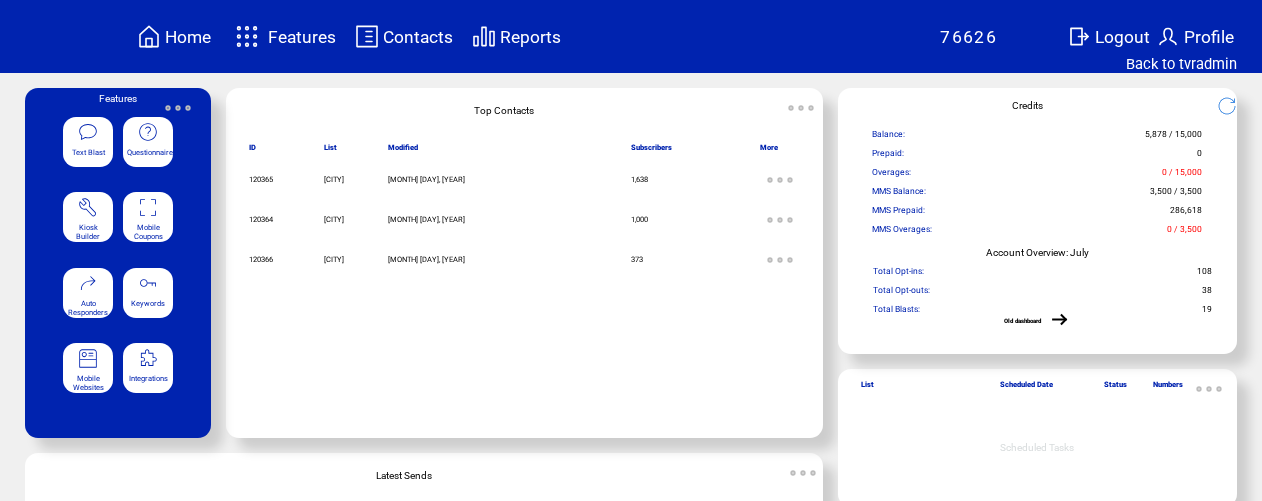 scroll, scrollTop: 0, scrollLeft: 0, axis: both 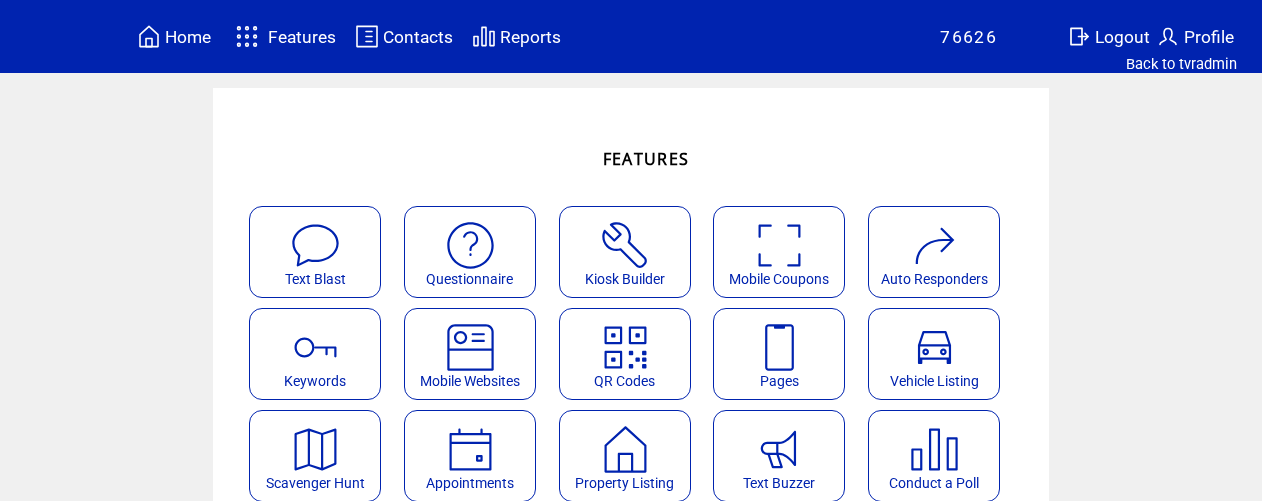 click on "Home" at bounding box center (188, 37) 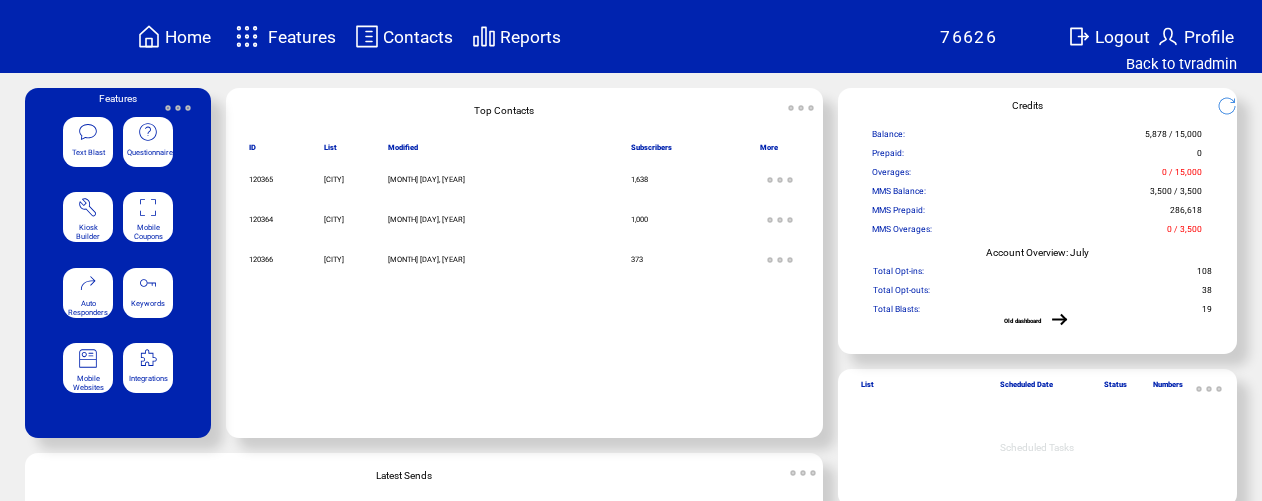 scroll, scrollTop: 0, scrollLeft: 0, axis: both 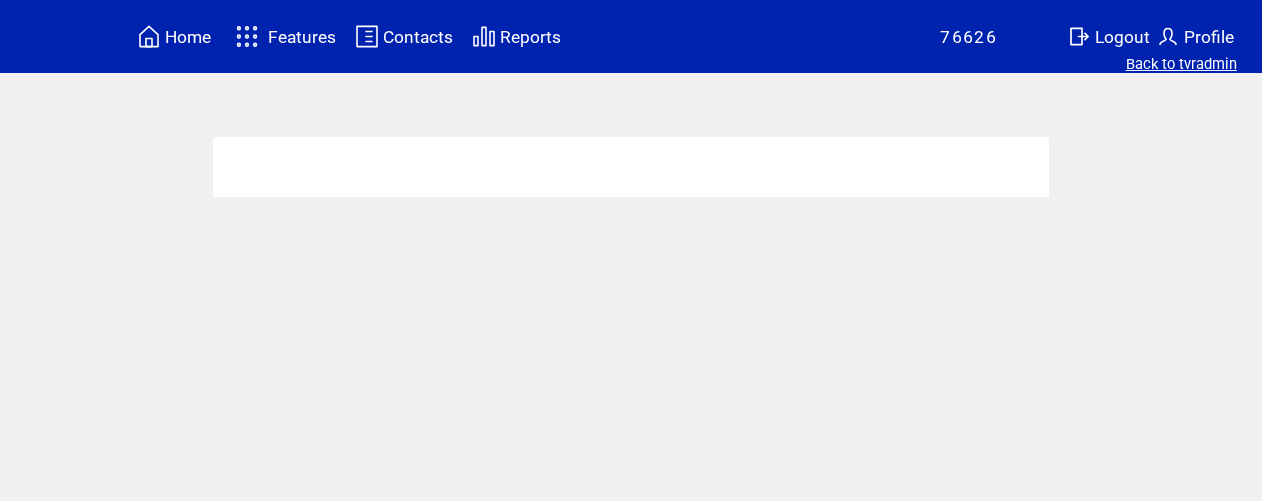 click on "Back to tvradmin" at bounding box center (1181, 64) 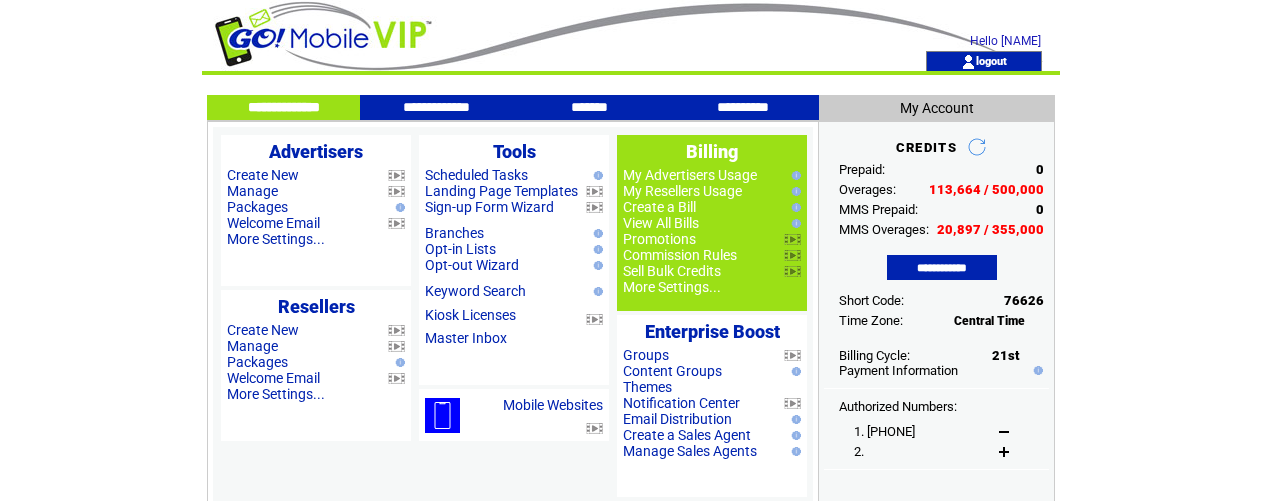 scroll, scrollTop: 0, scrollLeft: 0, axis: both 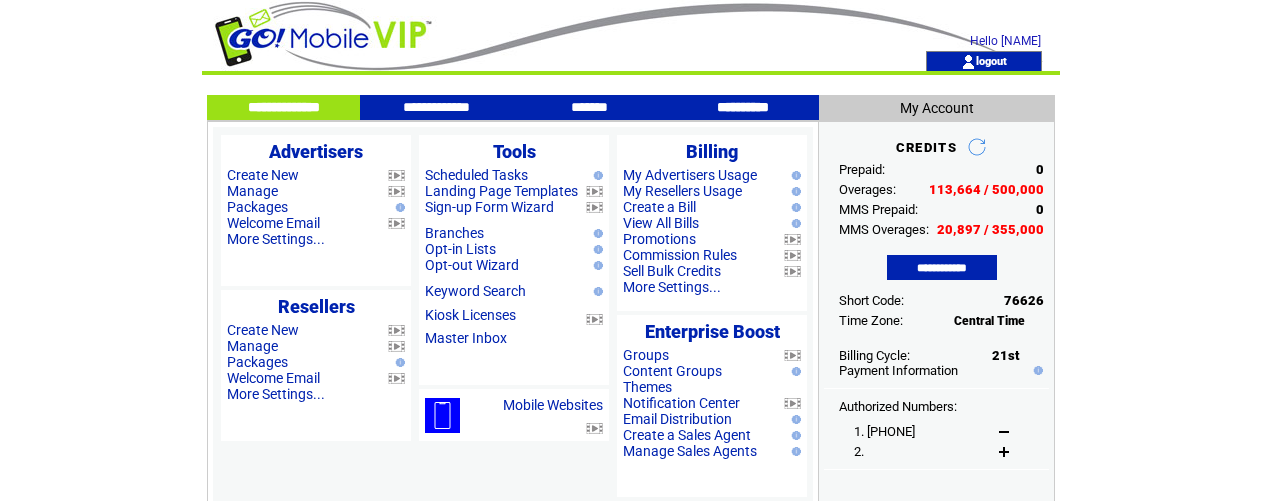 click on "**********" at bounding box center [743, 107] 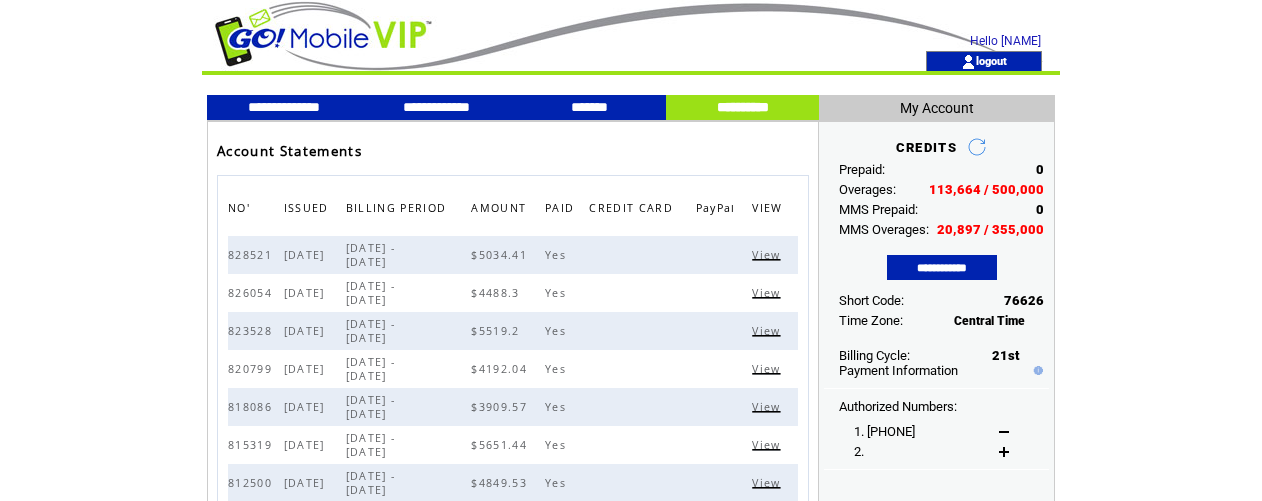 click at bounding box center [529, 25] 